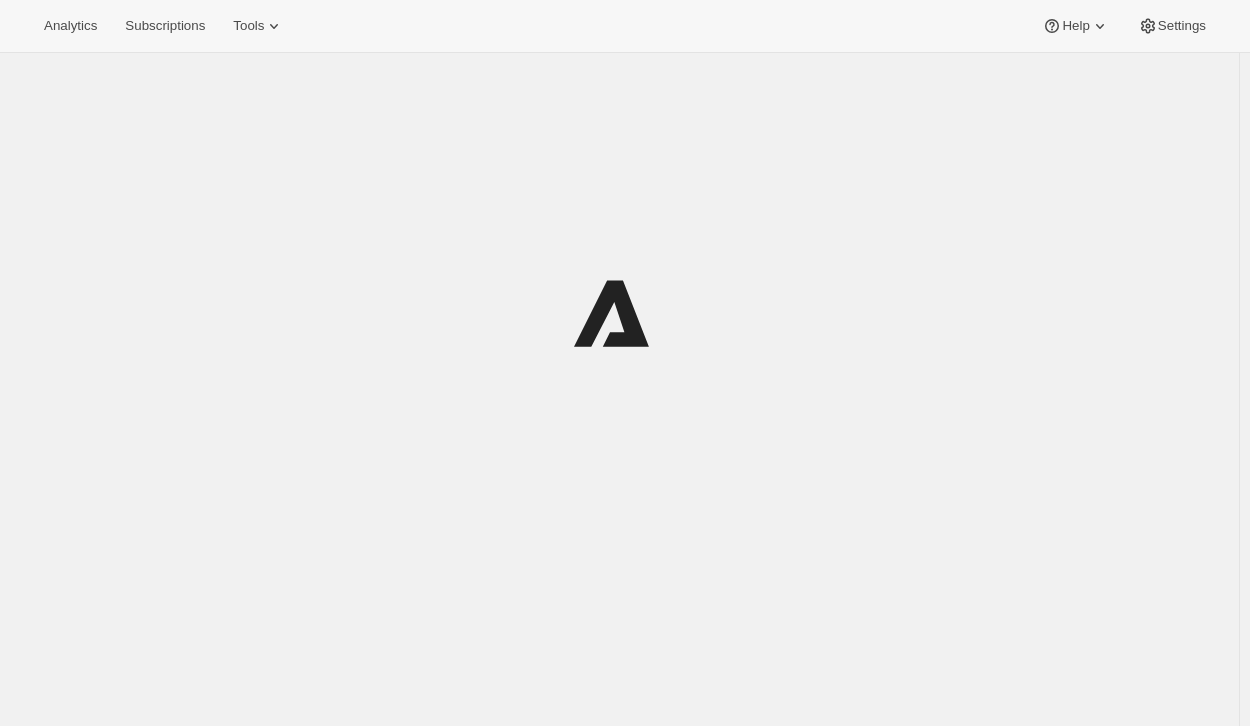 scroll, scrollTop: 0, scrollLeft: 0, axis: both 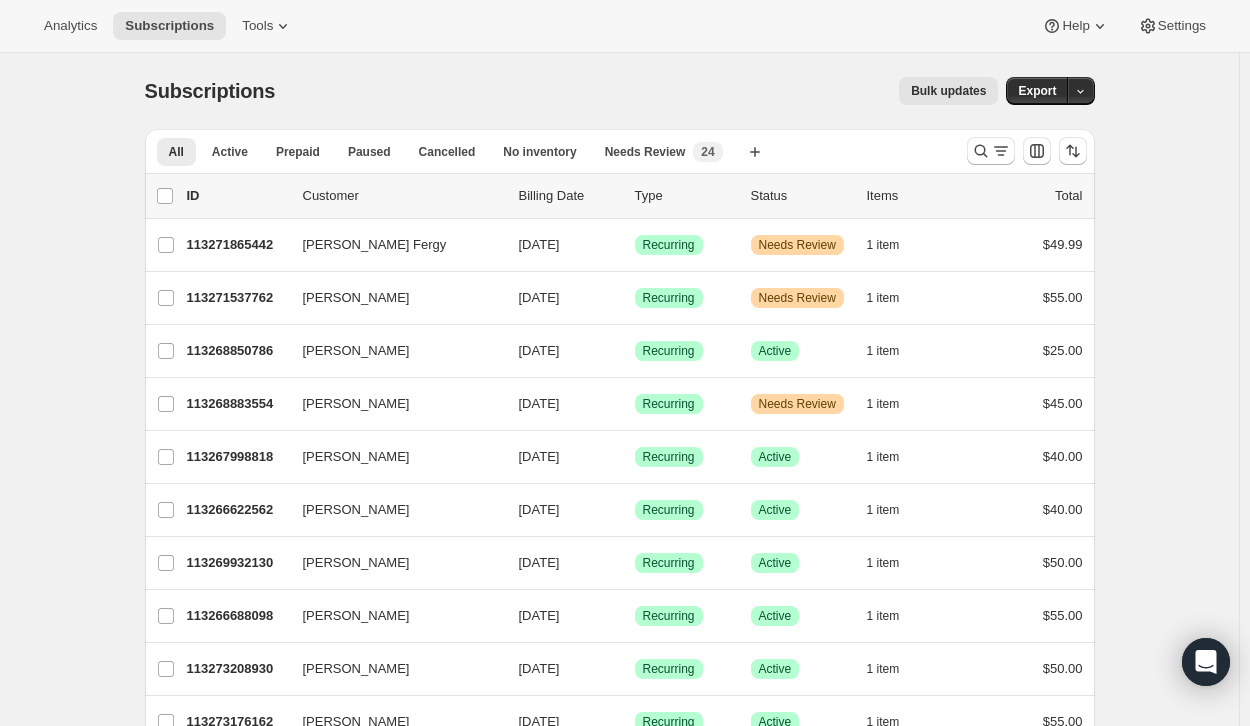 click at bounding box center (1027, 151) 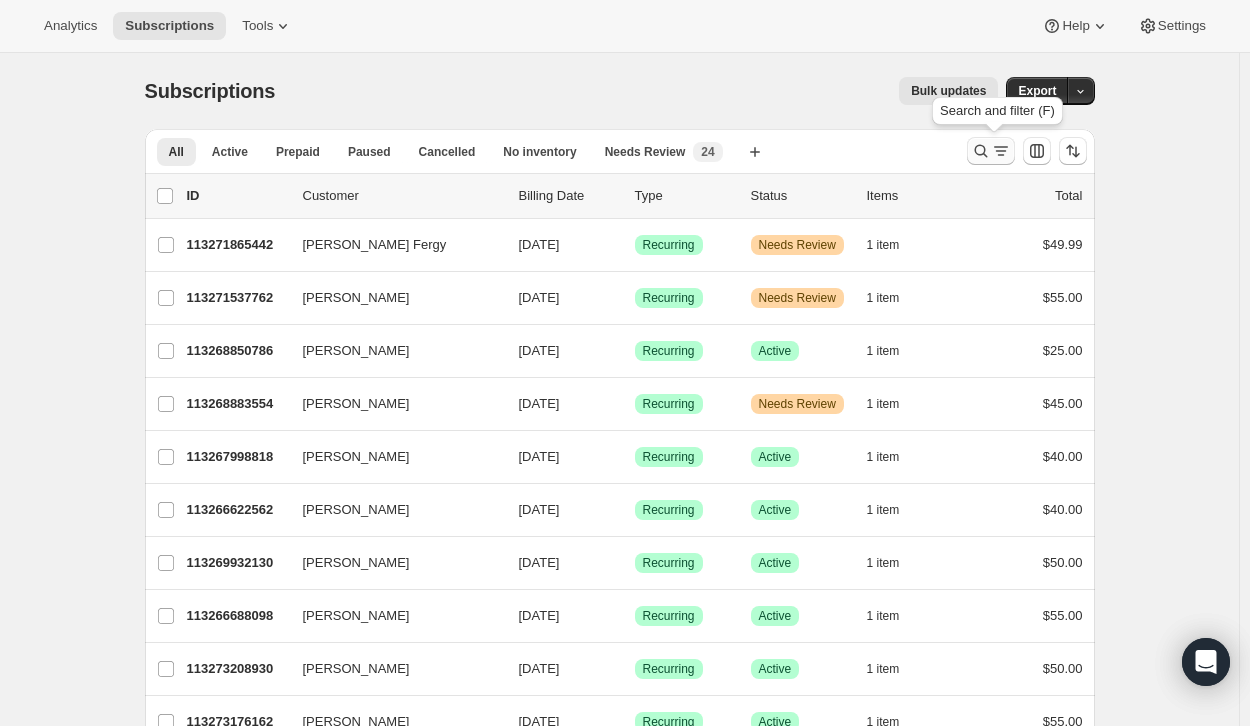 click 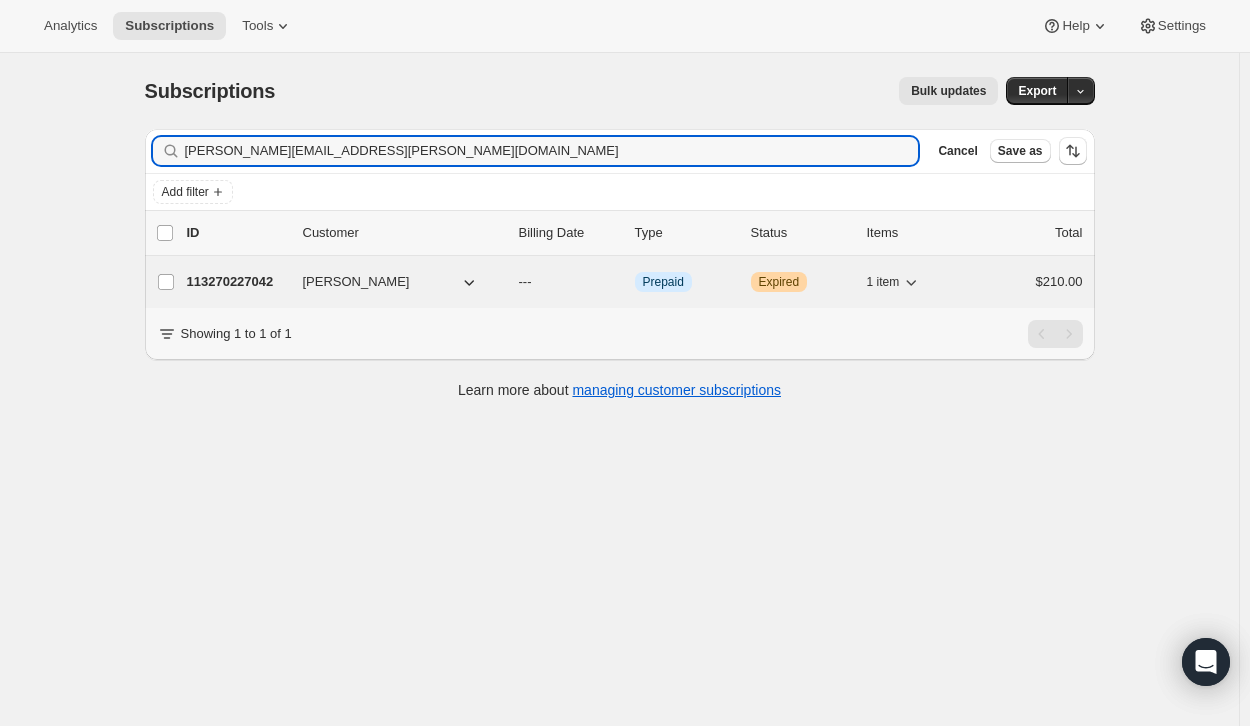 type on "alisa.a.robertson@gmail.com" 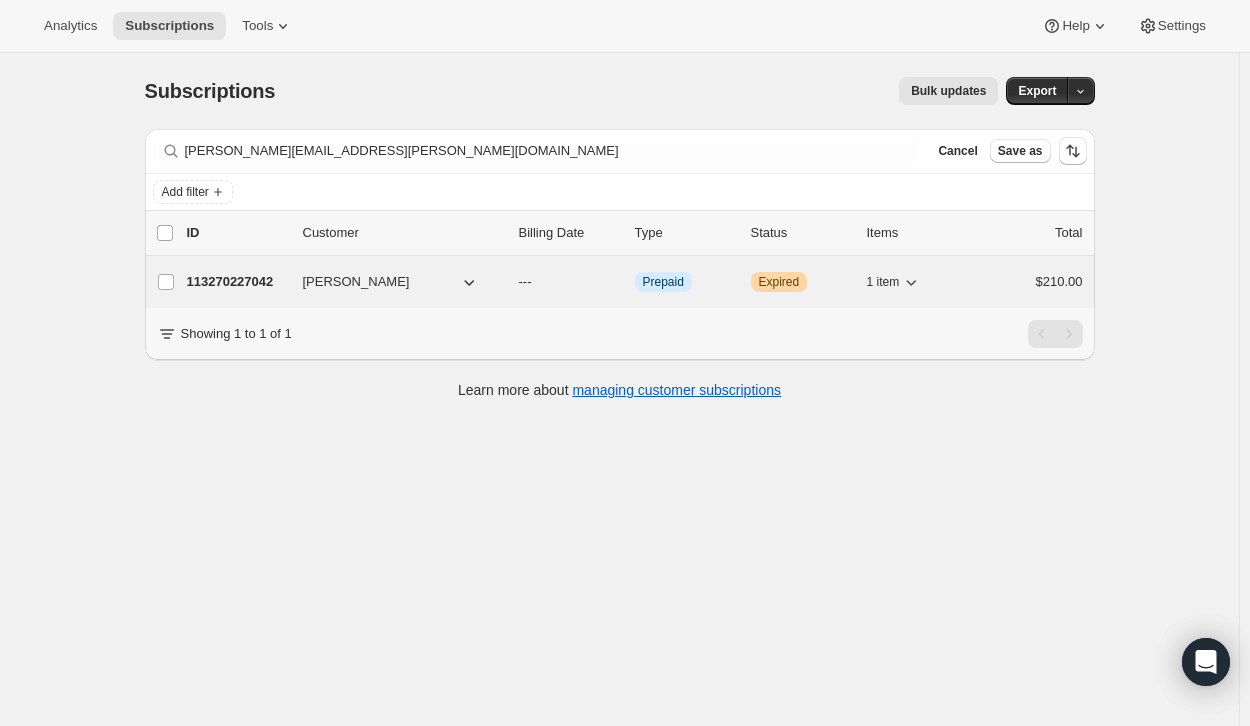 click on "113270227042" at bounding box center (237, 282) 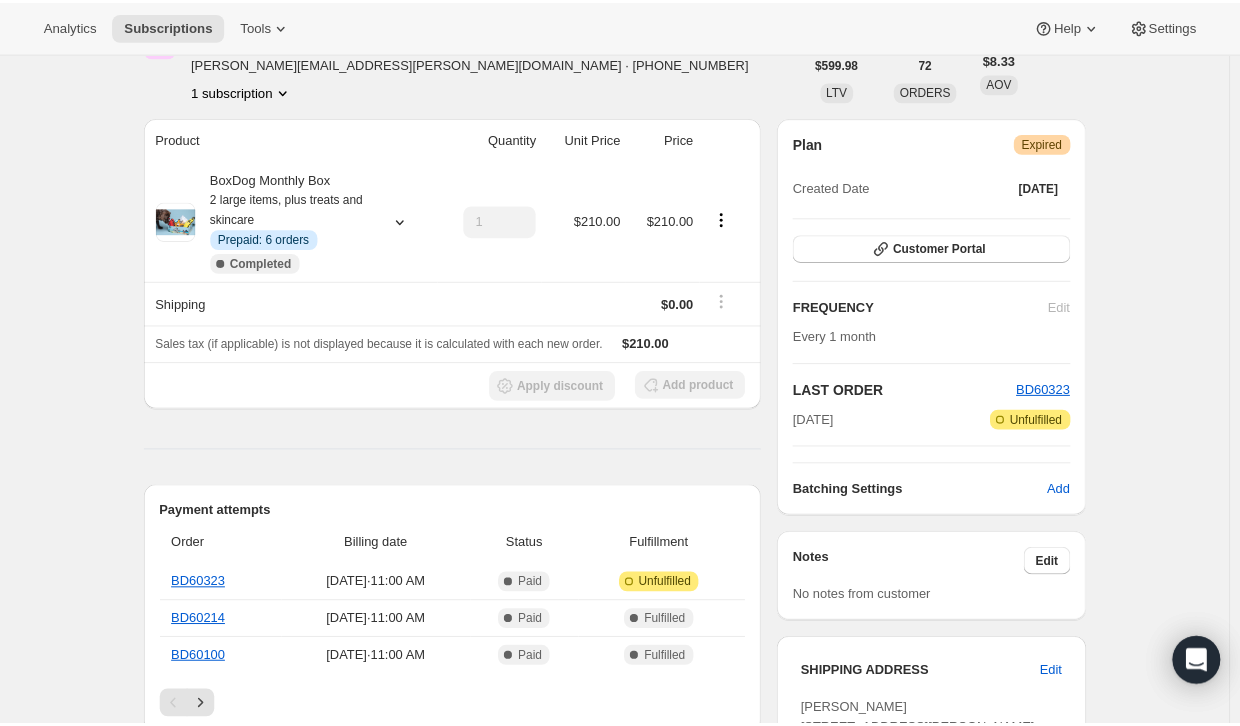 scroll, scrollTop: 113, scrollLeft: 0, axis: vertical 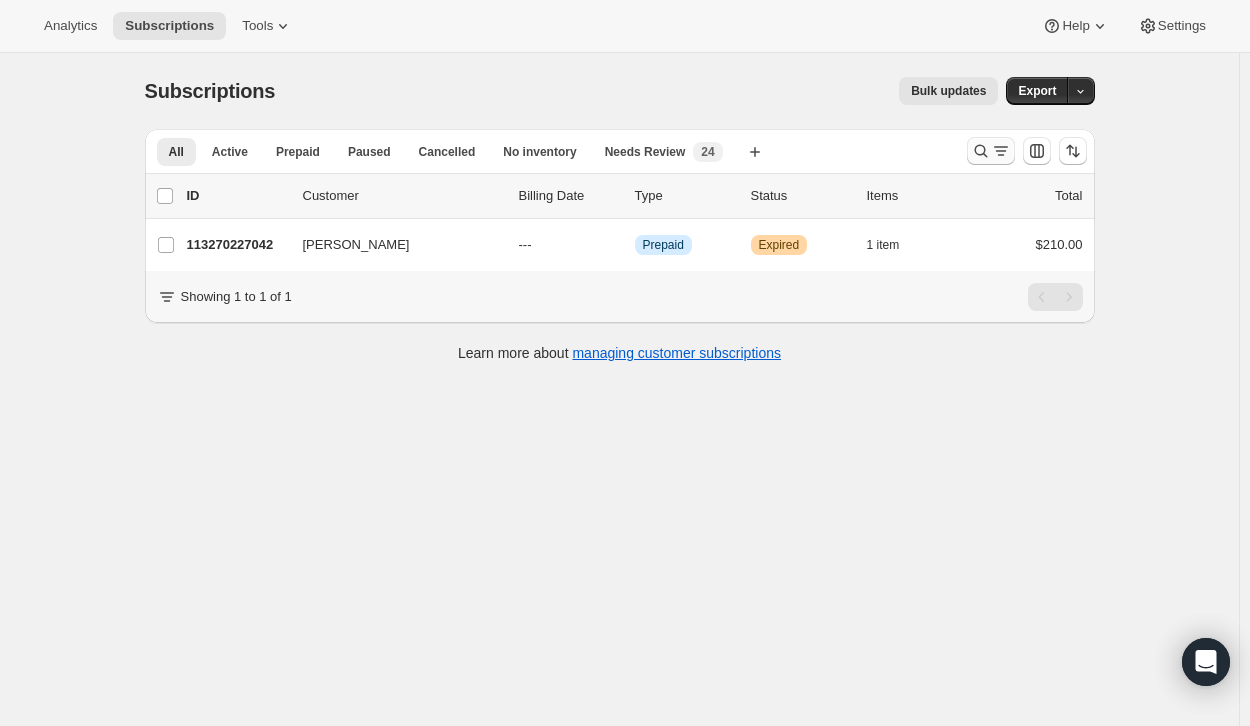 click 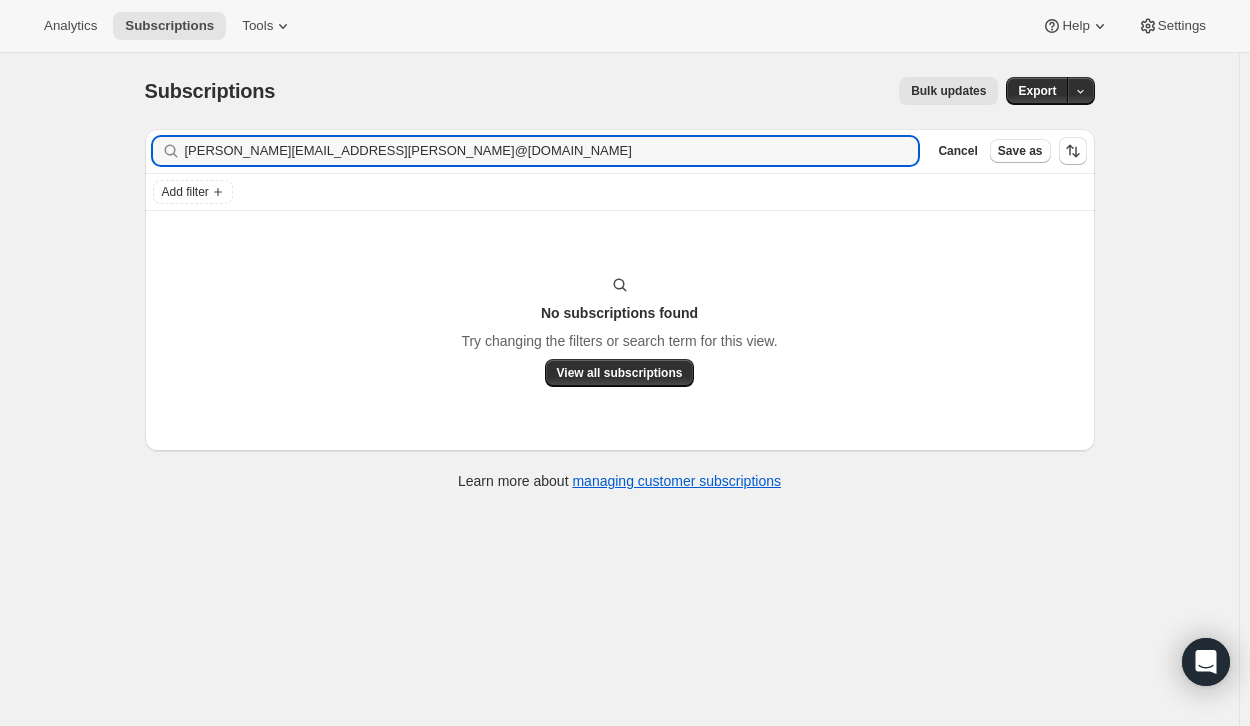 drag, startPoint x: 546, startPoint y: 159, endPoint x: -3, endPoint y: 166, distance: 549.0446 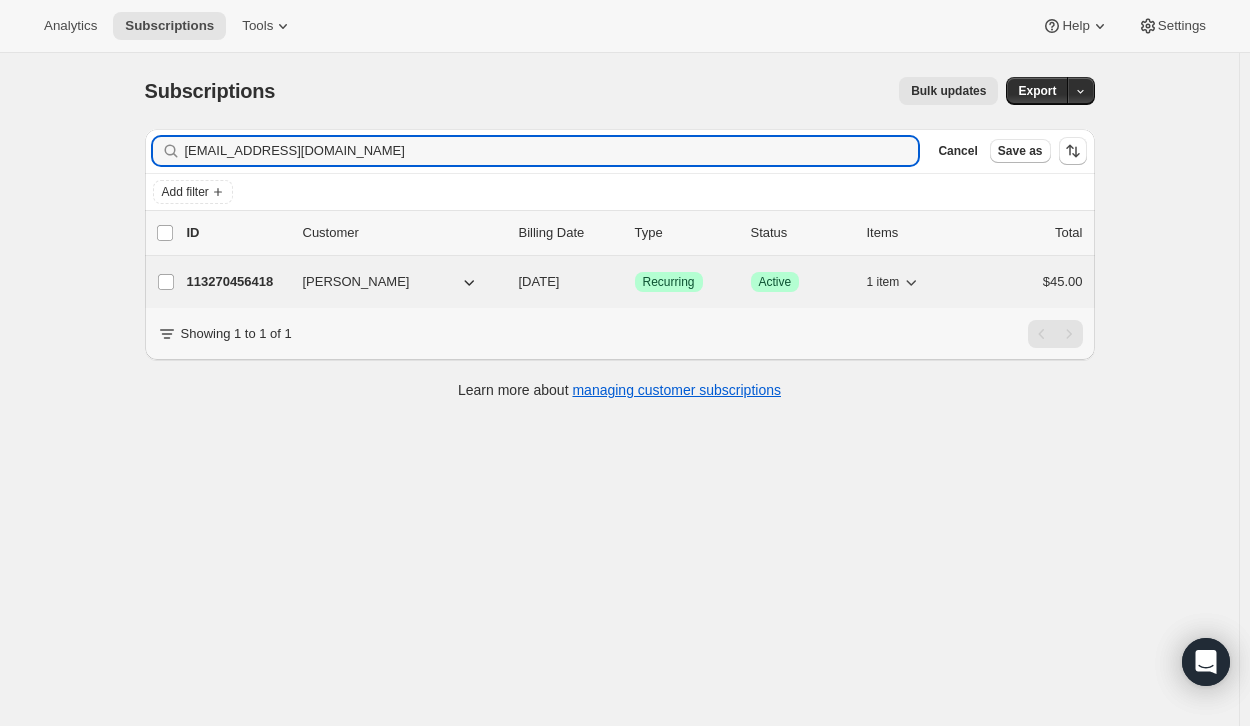 type on "[EMAIL_ADDRESS][DOMAIN_NAME]" 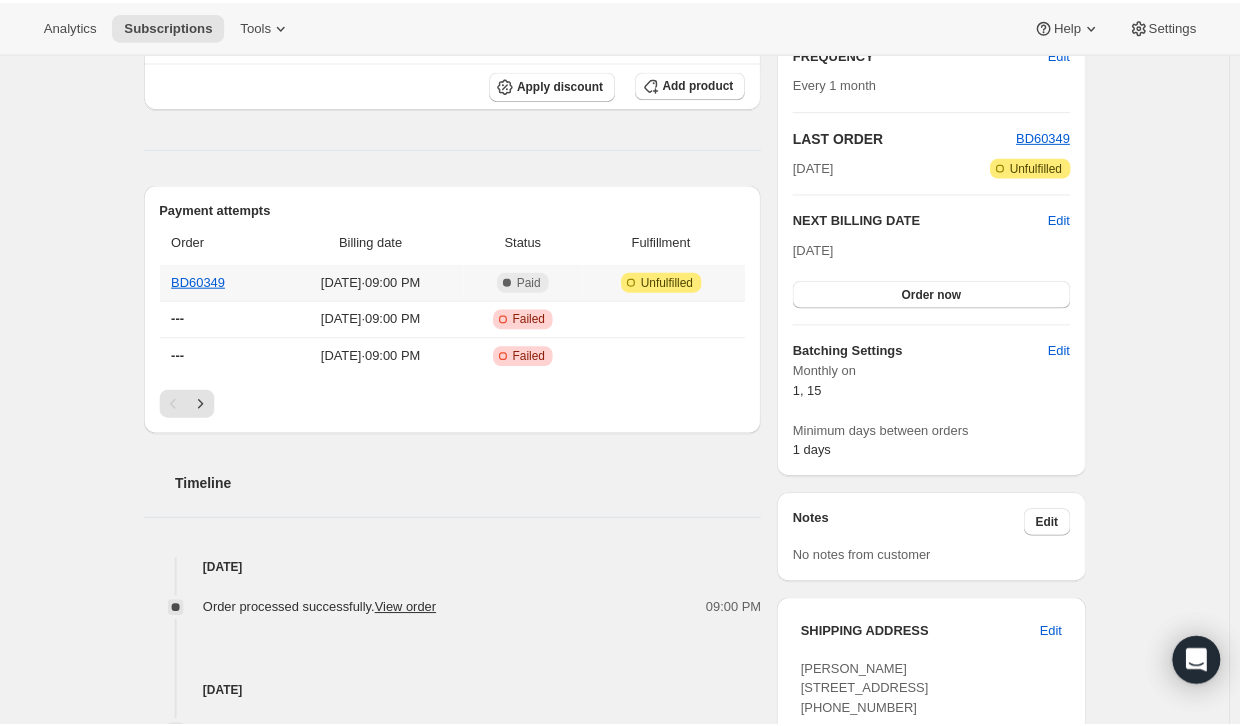 scroll, scrollTop: 112, scrollLeft: 0, axis: vertical 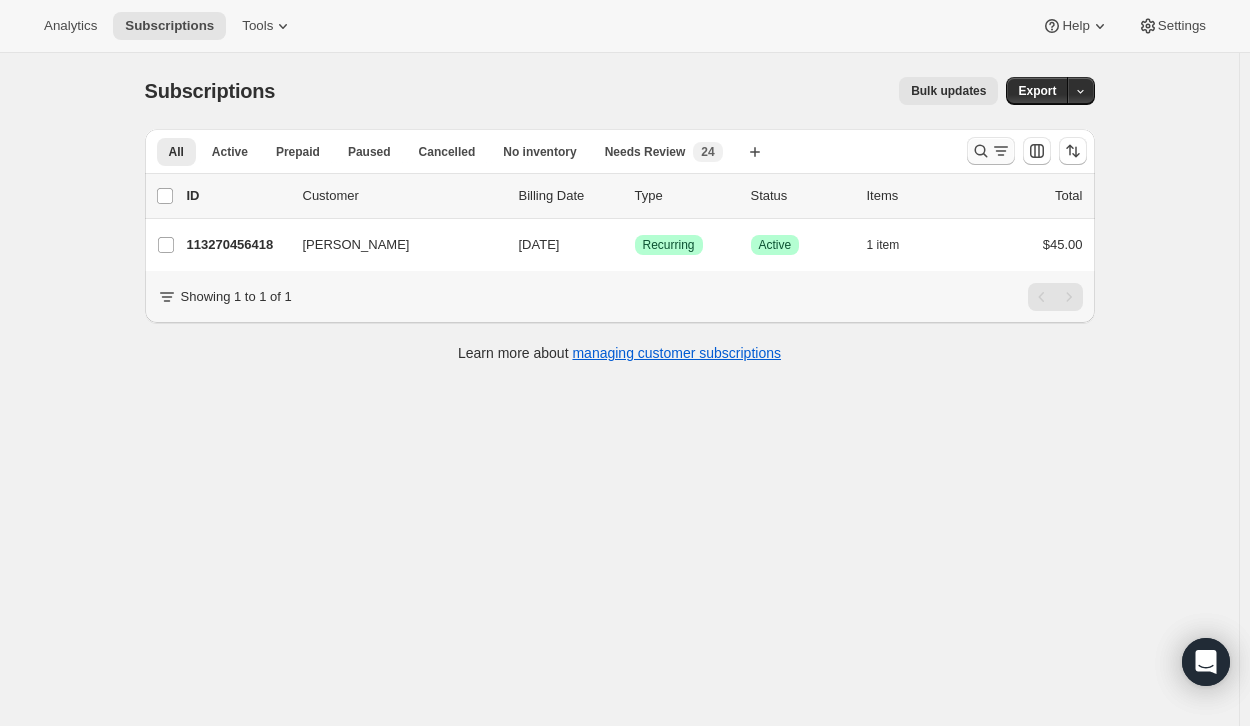 click 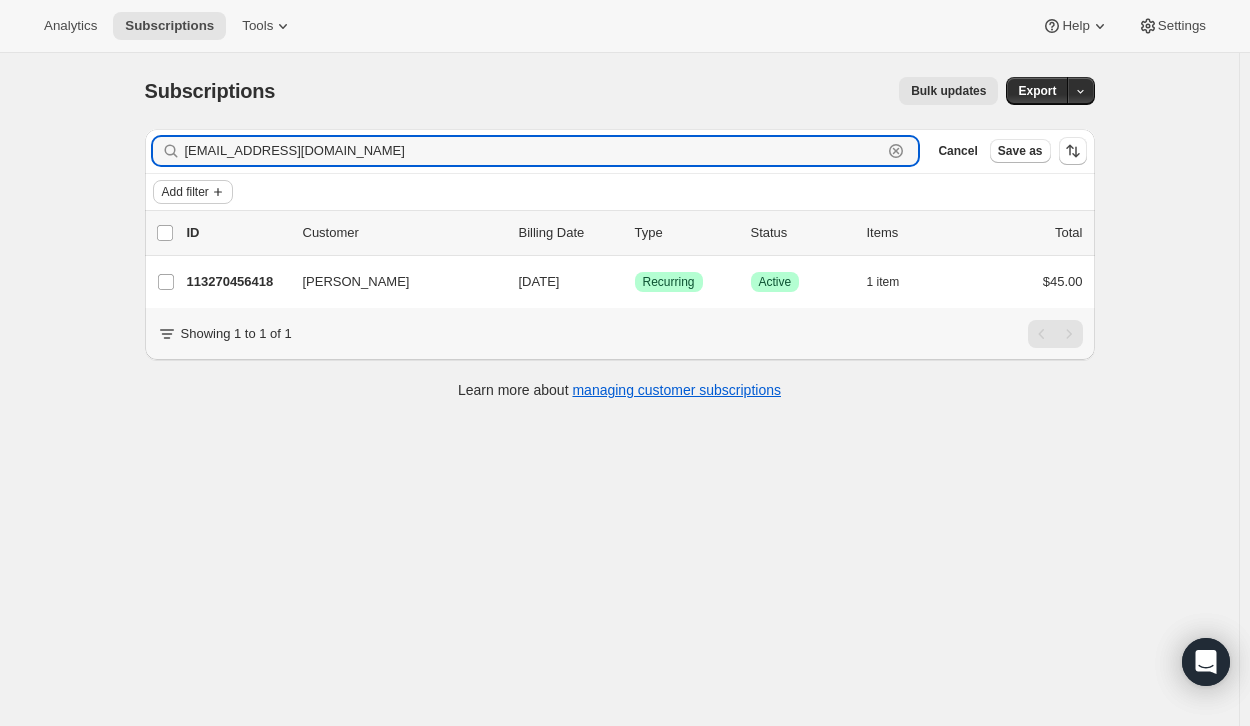 drag, startPoint x: 361, startPoint y: 150, endPoint x: 199, endPoint y: 195, distance: 168.13388 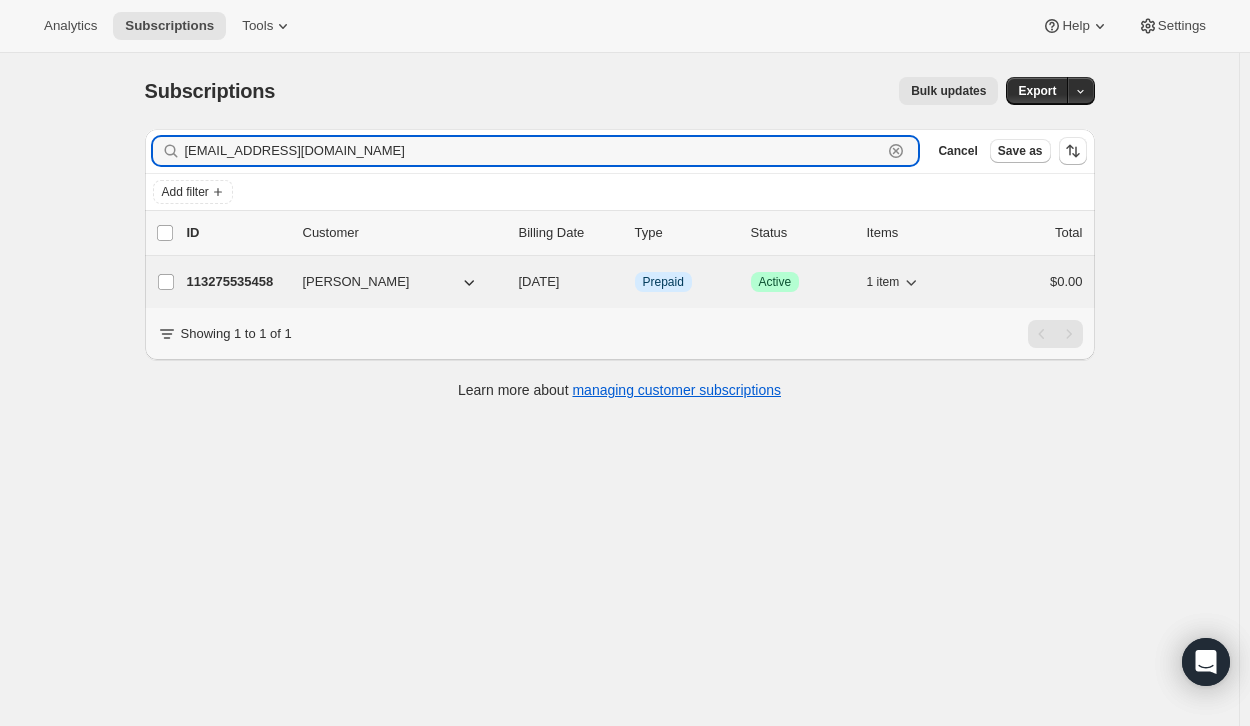 type on "[EMAIL_ADDRESS][DOMAIN_NAME]" 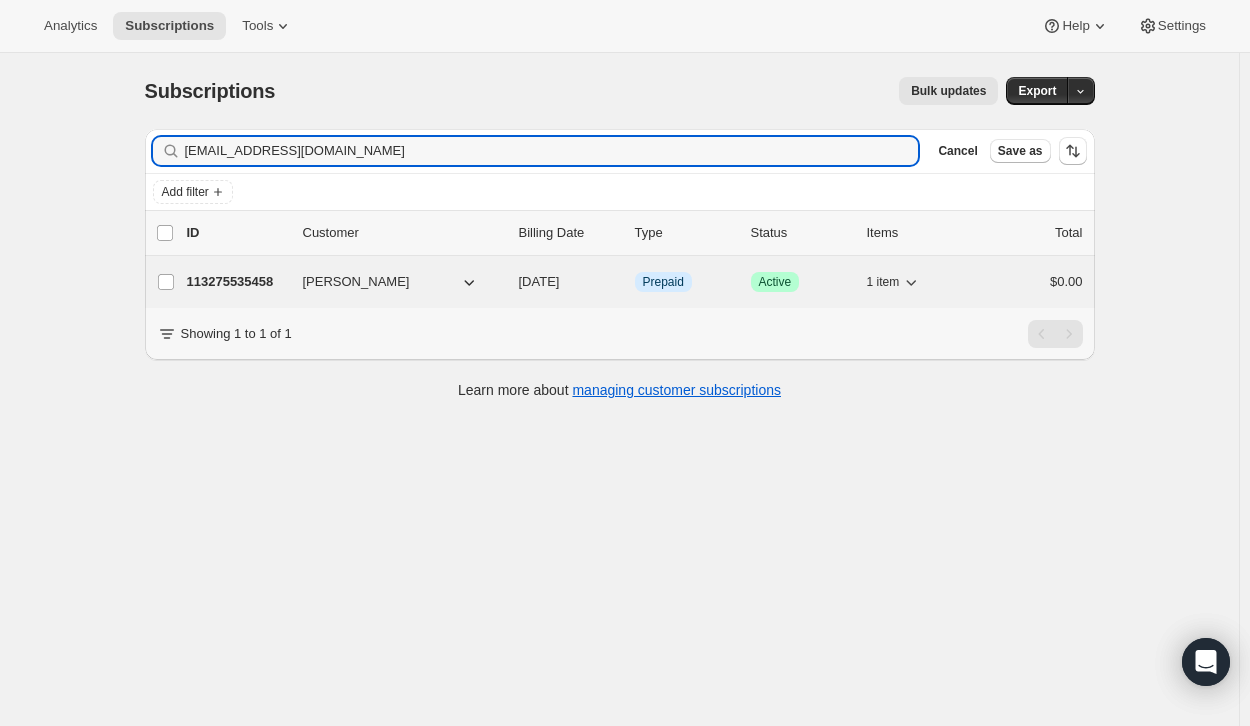 click on "113275535458" at bounding box center (237, 282) 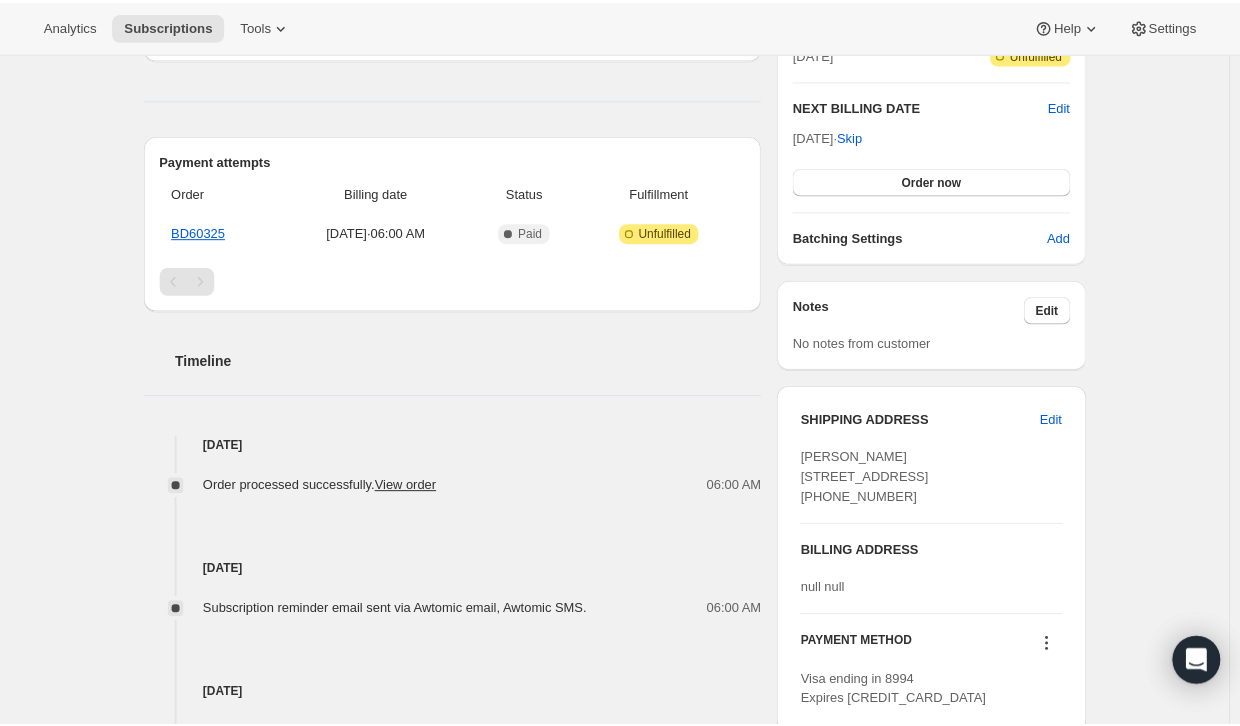scroll, scrollTop: 0, scrollLeft: 0, axis: both 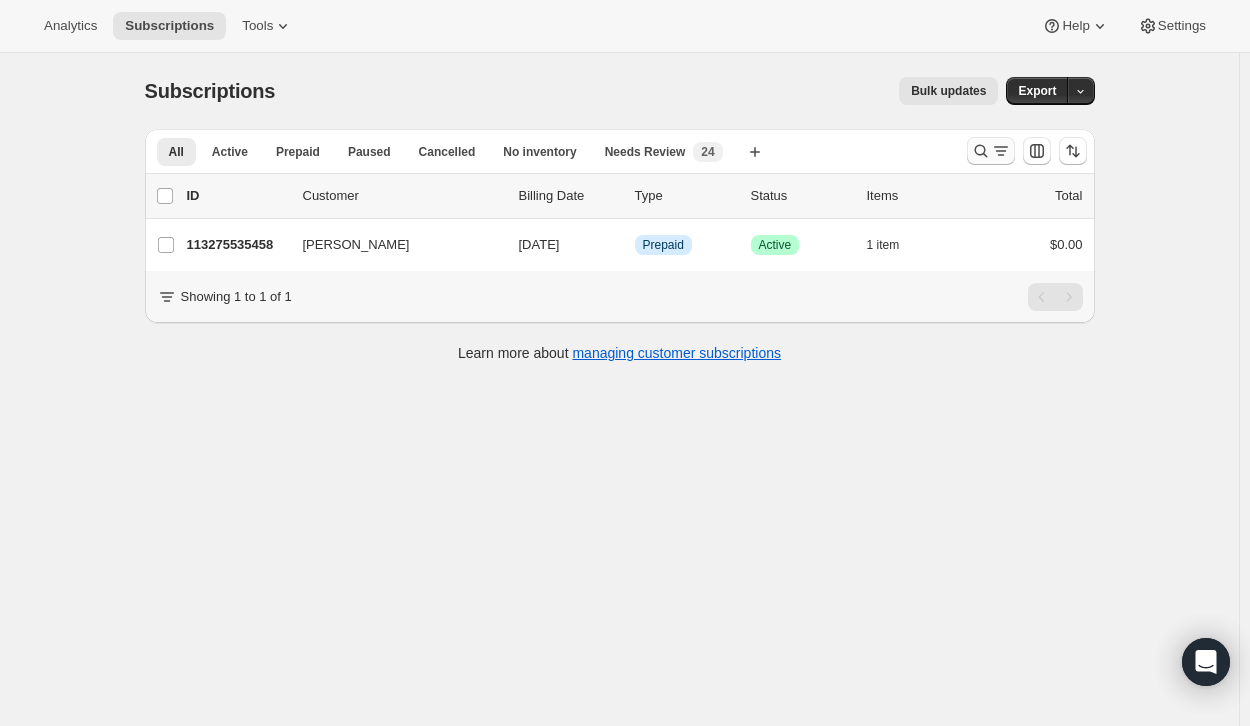 click 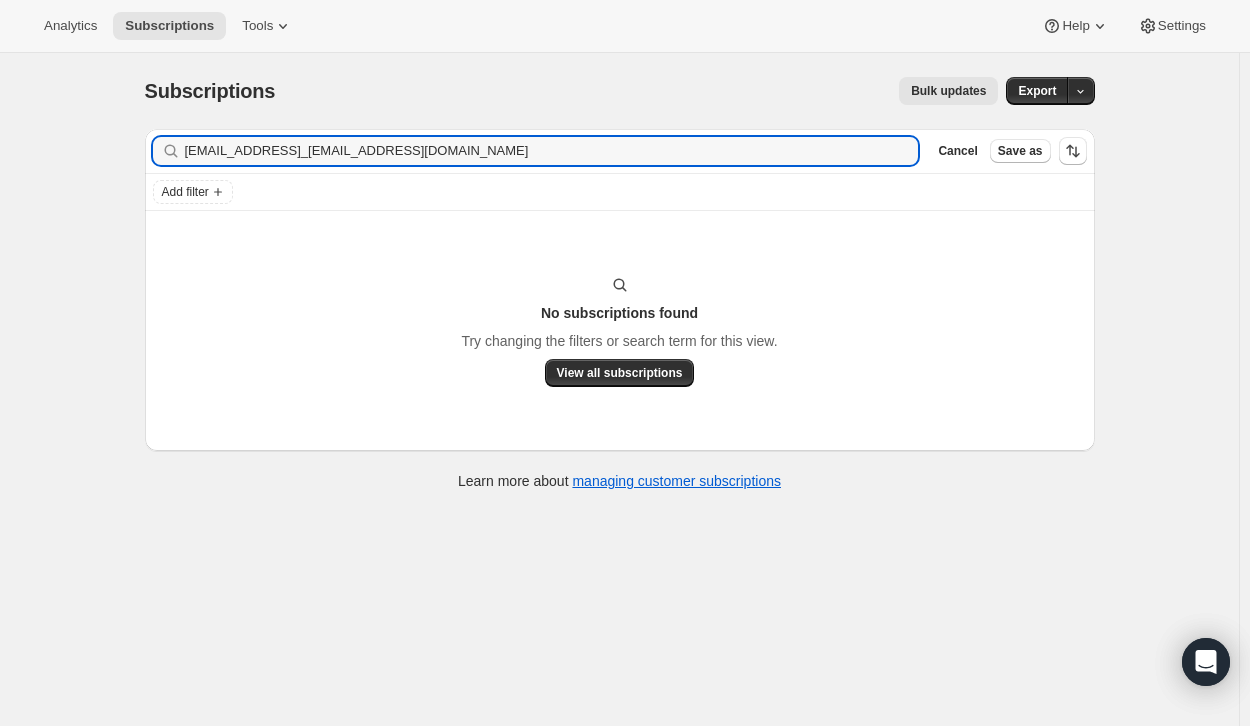 drag, startPoint x: 488, startPoint y: 154, endPoint x: 127, endPoint y: 186, distance: 362.4155 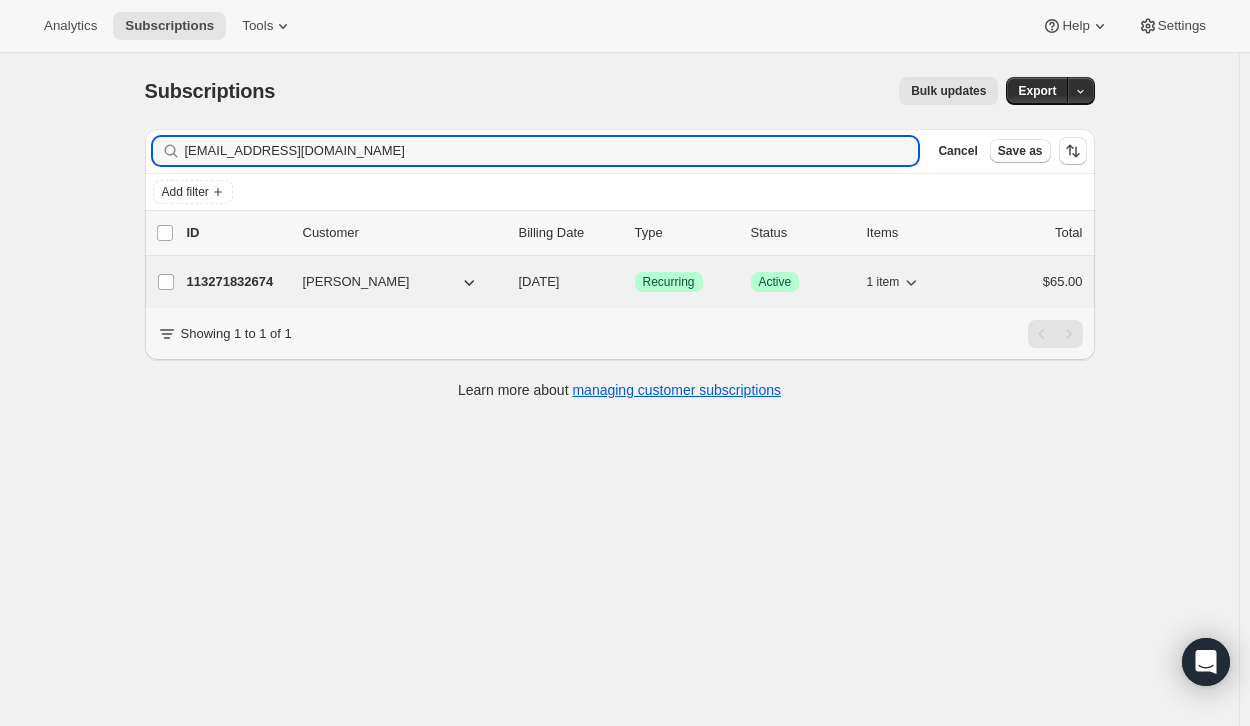 type on "puppy_palace@charter.net" 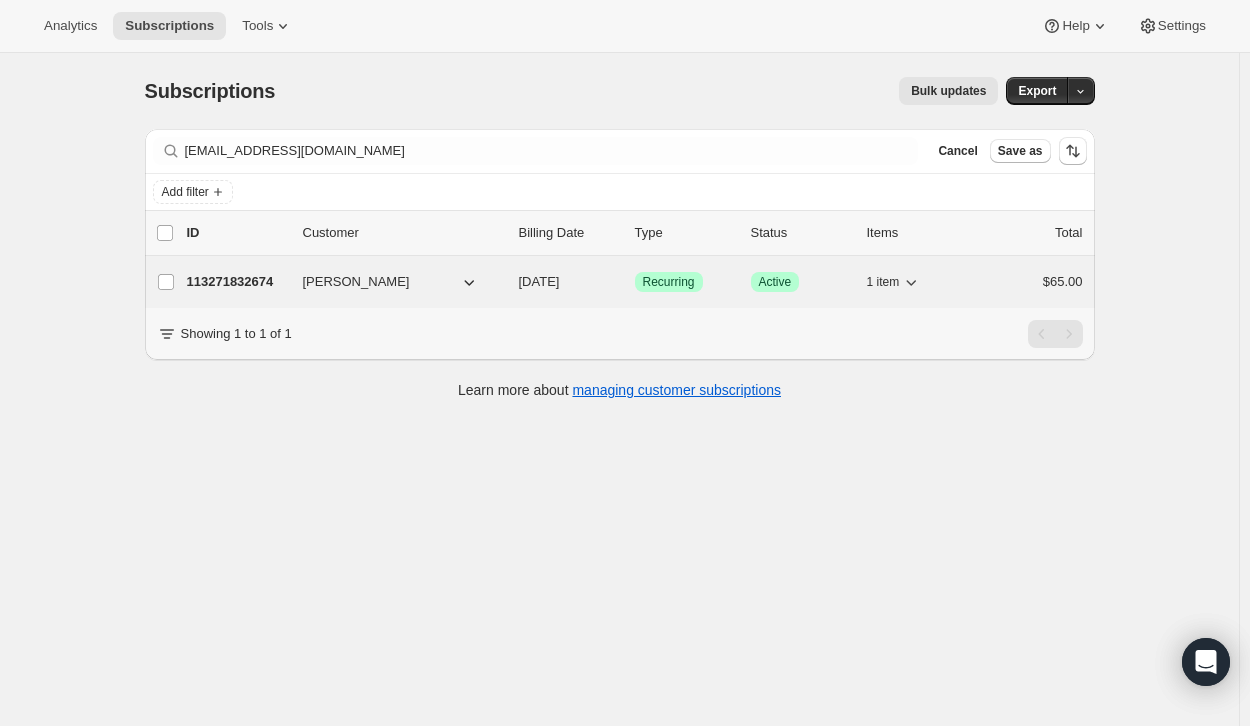 click on "113271832674" at bounding box center [237, 282] 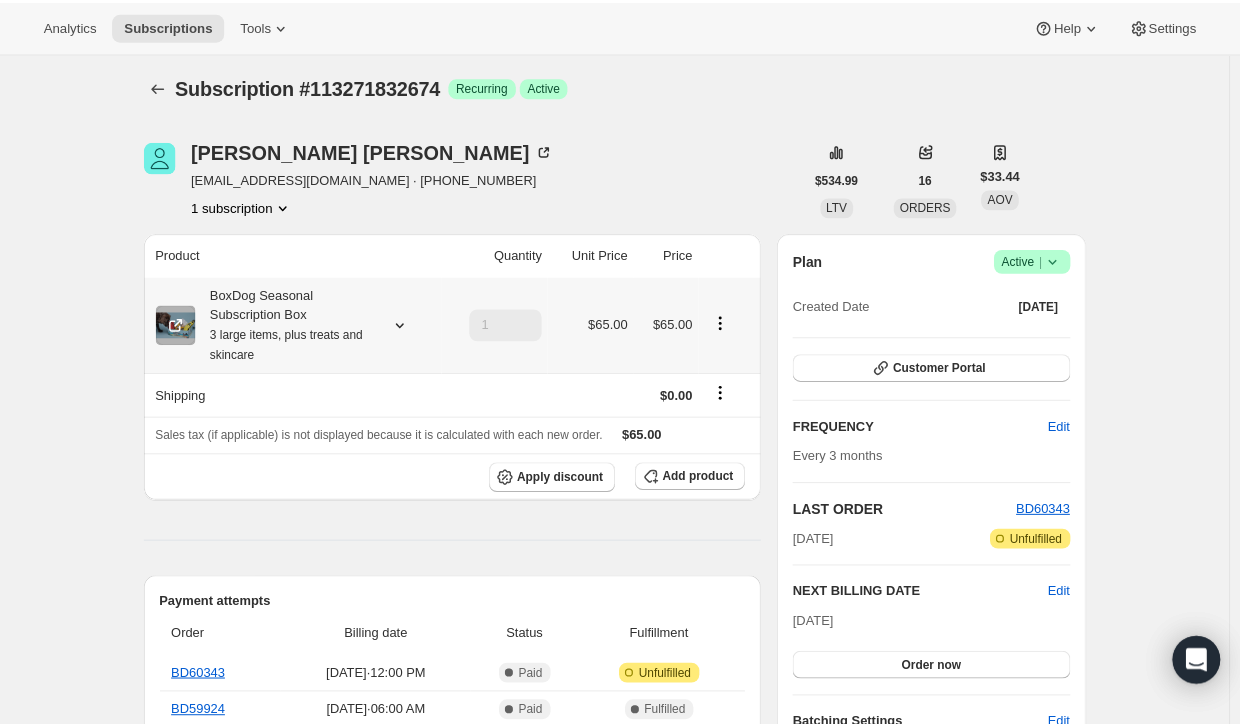 scroll, scrollTop: 0, scrollLeft: 0, axis: both 